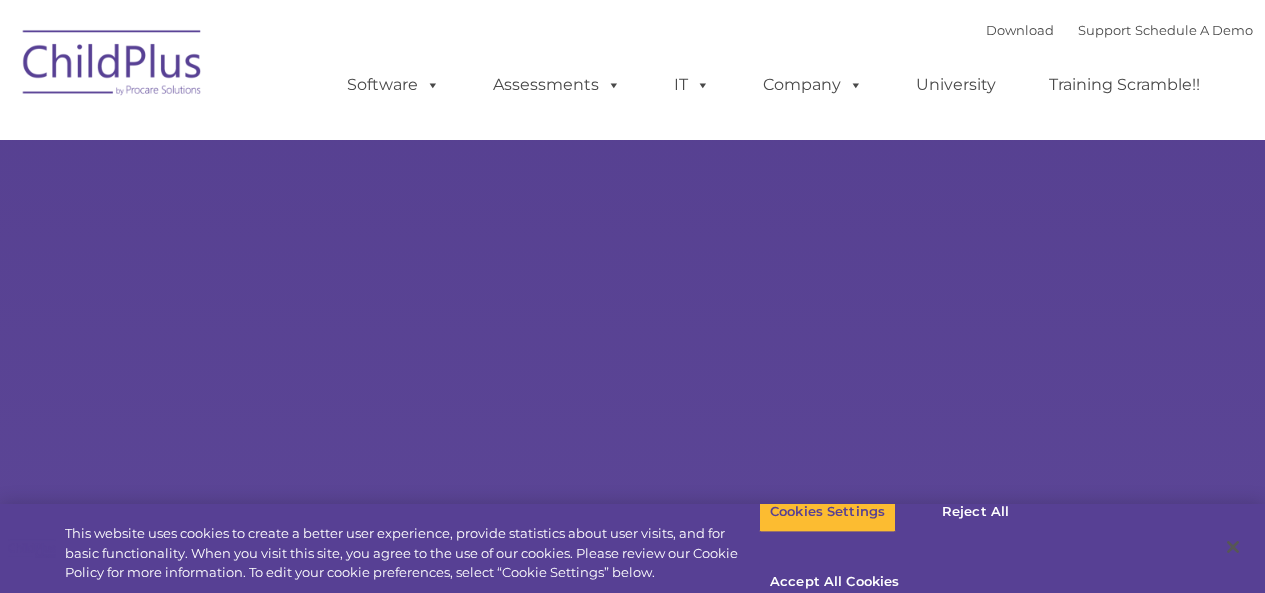scroll, scrollTop: 0, scrollLeft: 0, axis: both 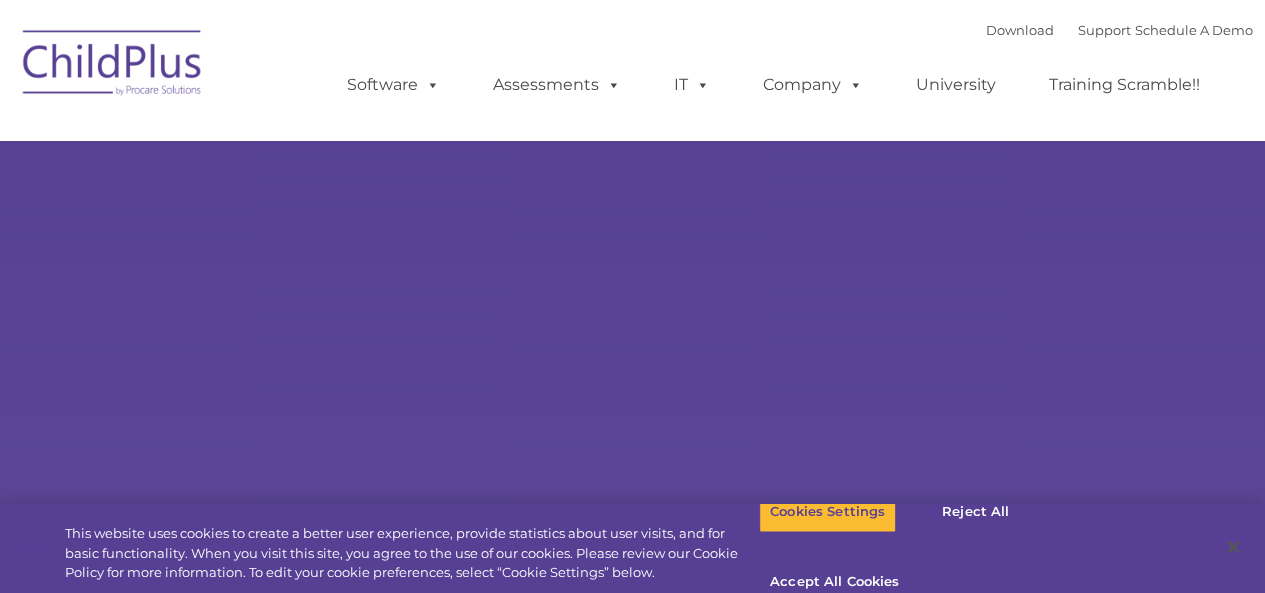 select on "MEDIUM" 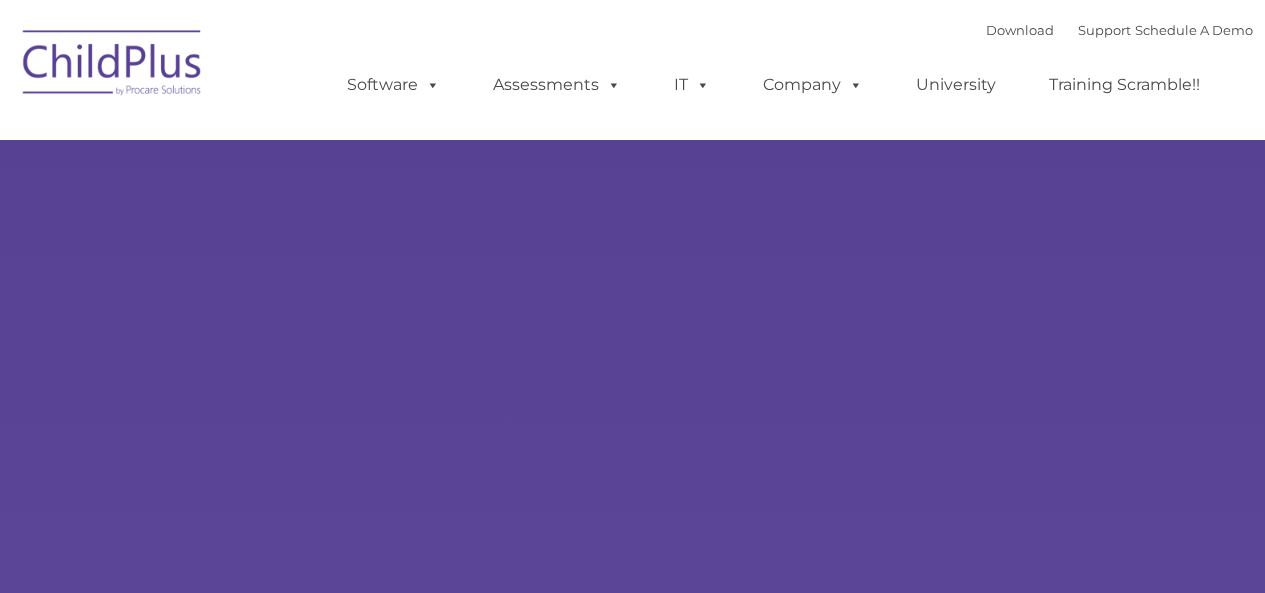 scroll, scrollTop: 0, scrollLeft: 0, axis: both 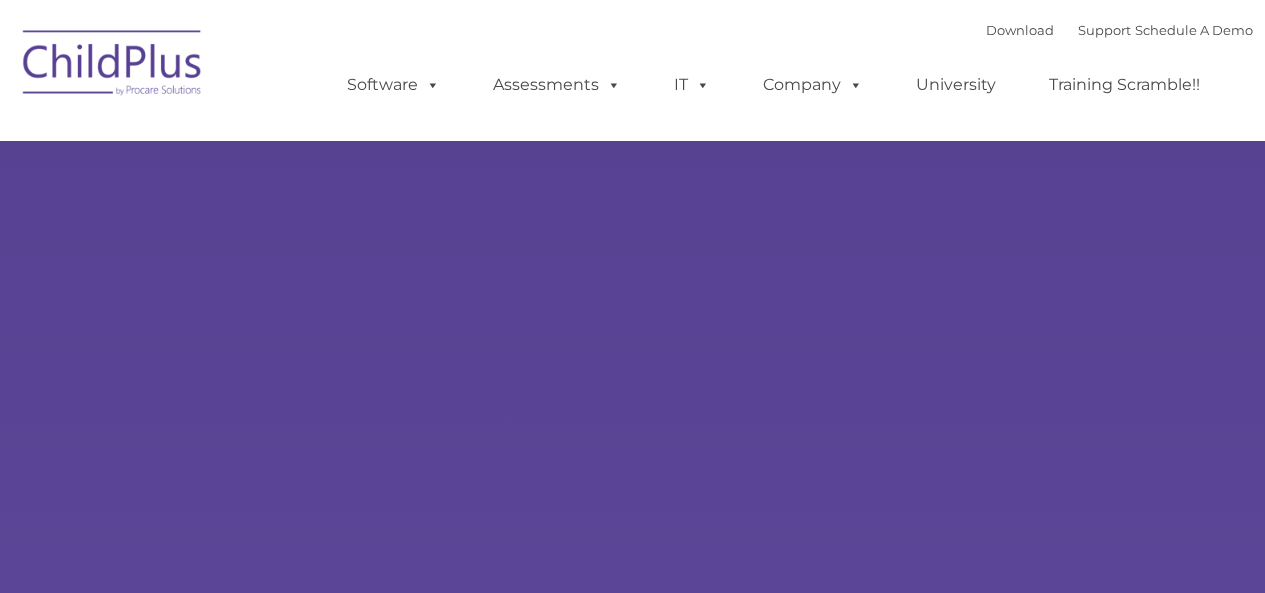 type on "" 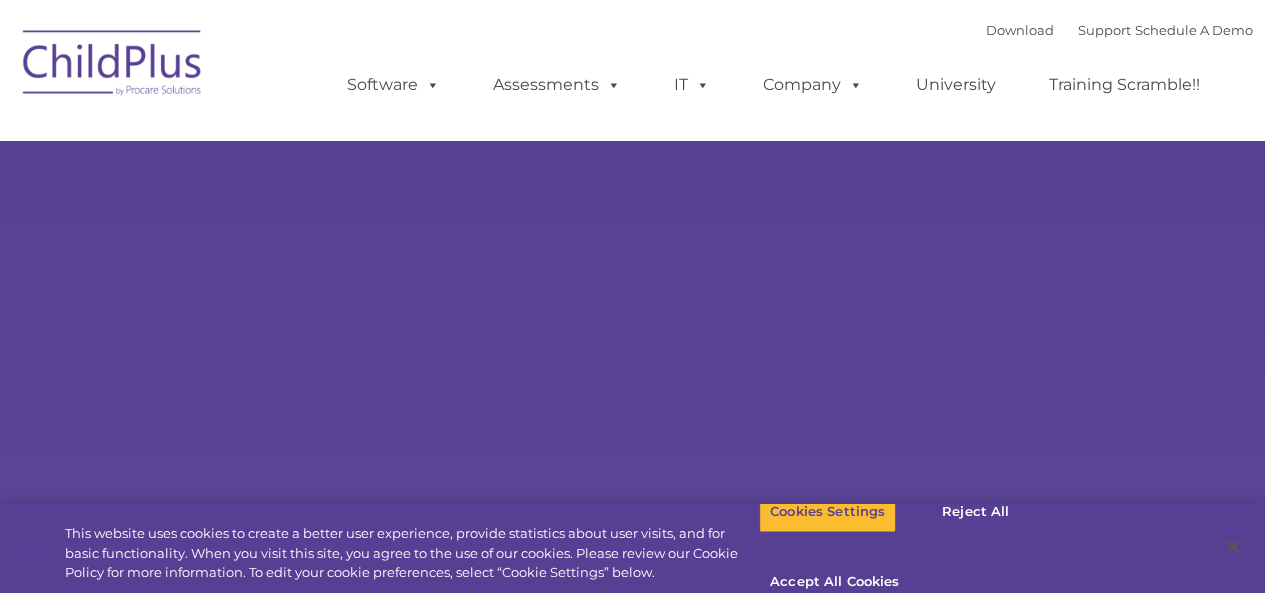 select on "MEDIUM" 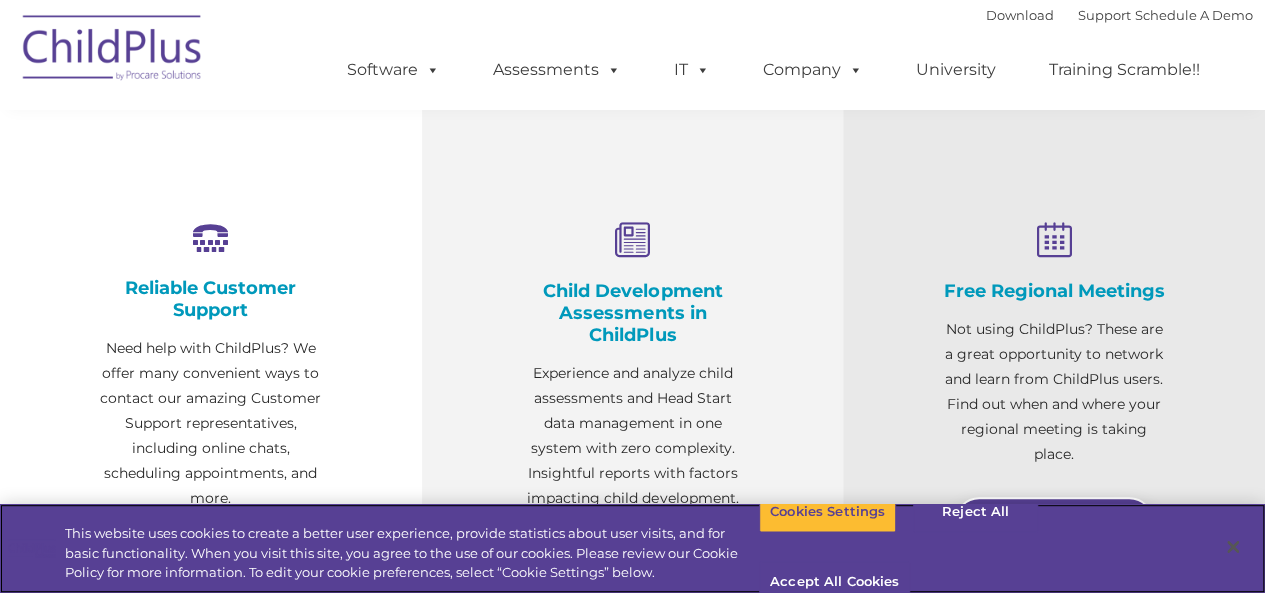 scroll, scrollTop: 1061, scrollLeft: 0, axis: vertical 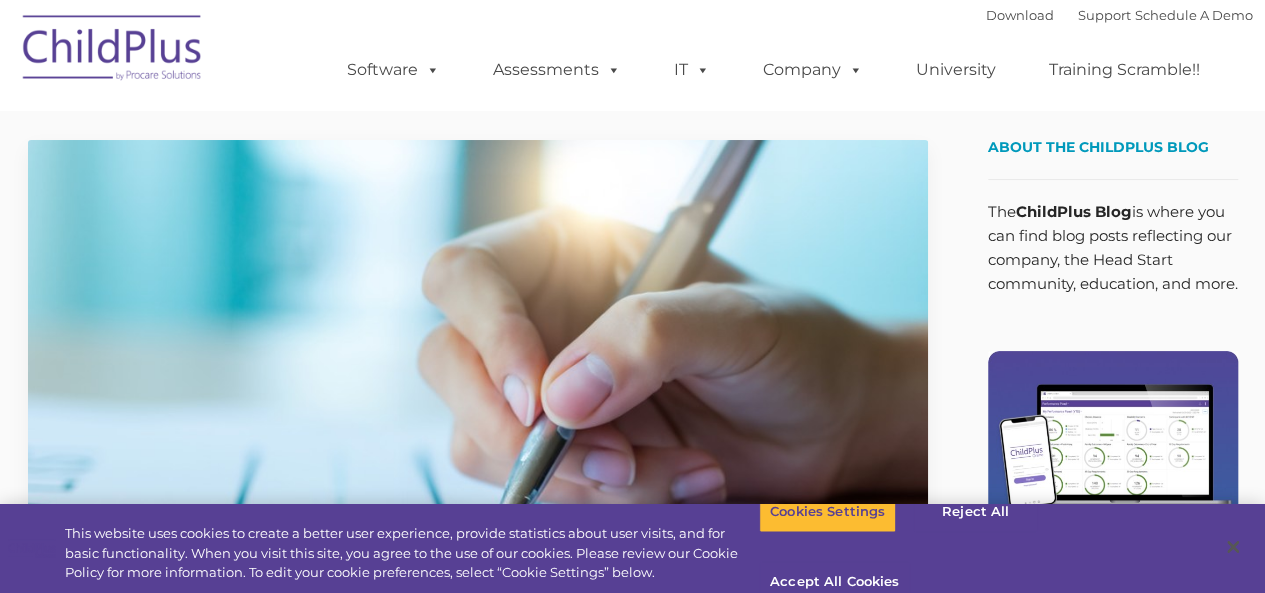 click at bounding box center [113, 51] 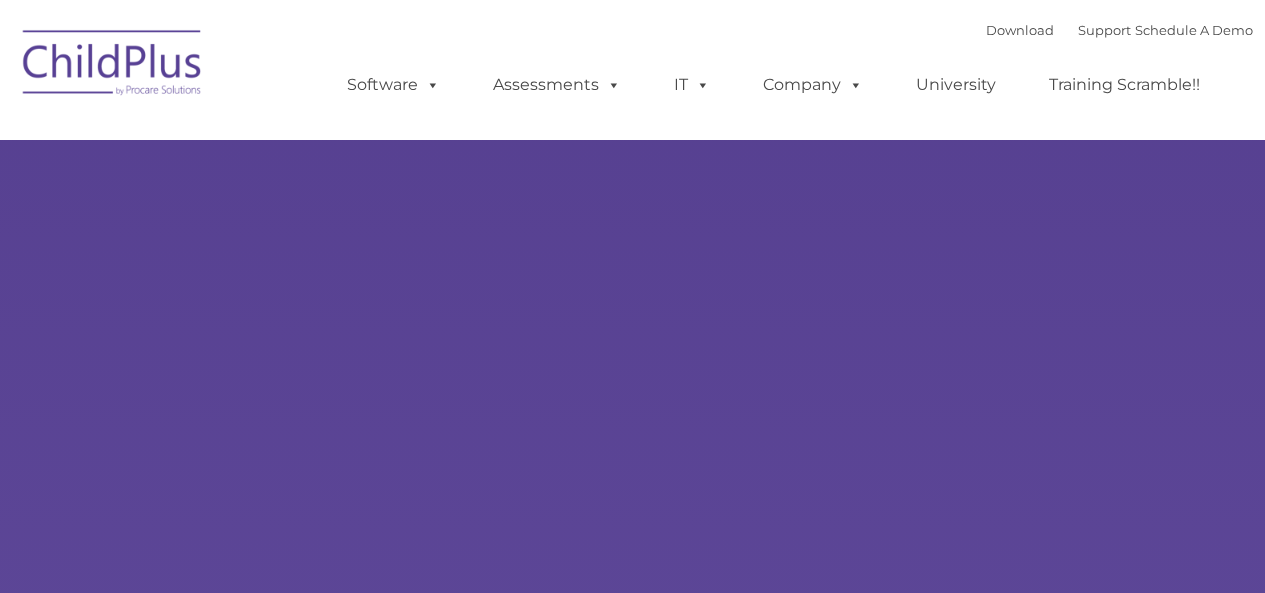 scroll, scrollTop: 0, scrollLeft: 0, axis: both 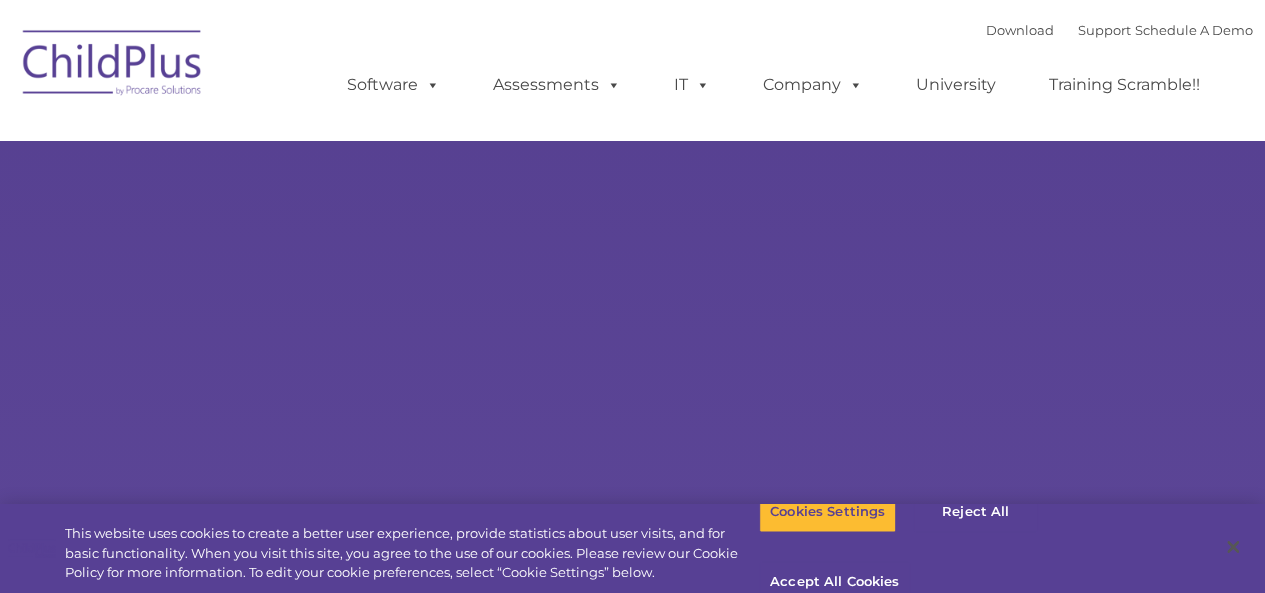 type on "" 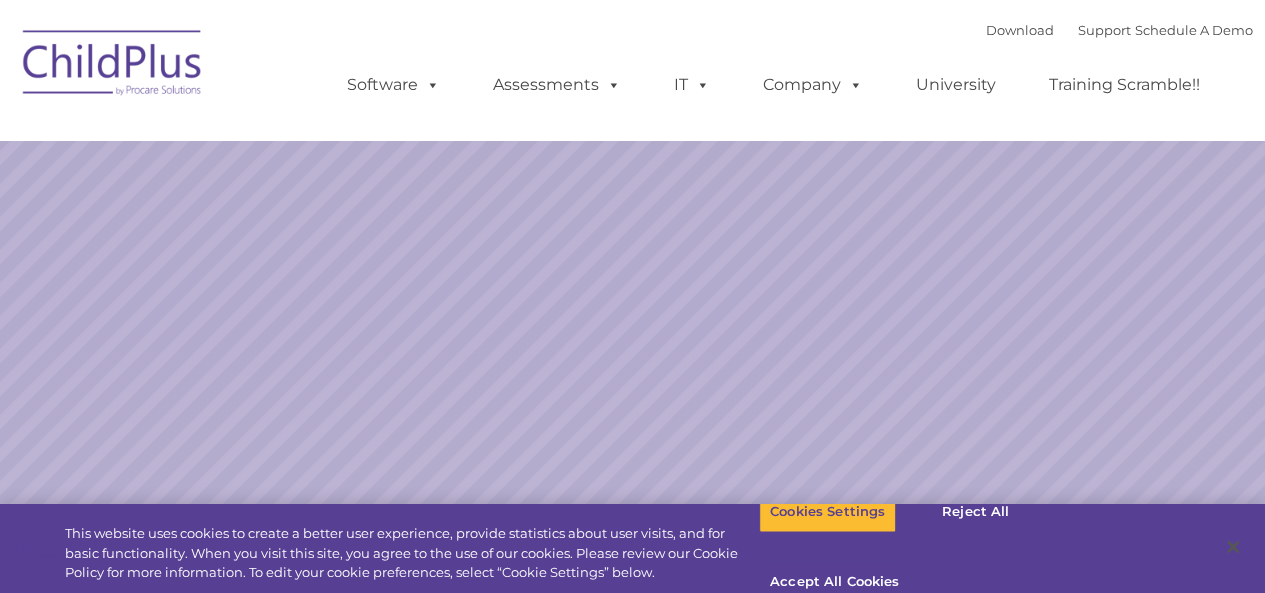 select on "MEDIUM" 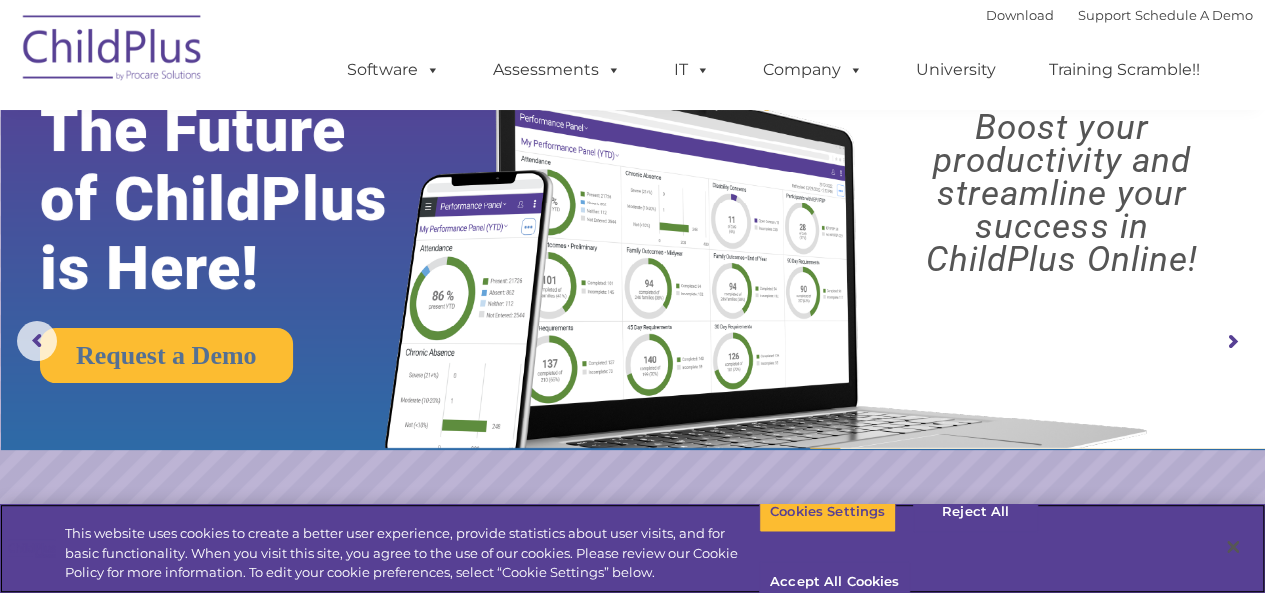 scroll, scrollTop: 0, scrollLeft: 0, axis: both 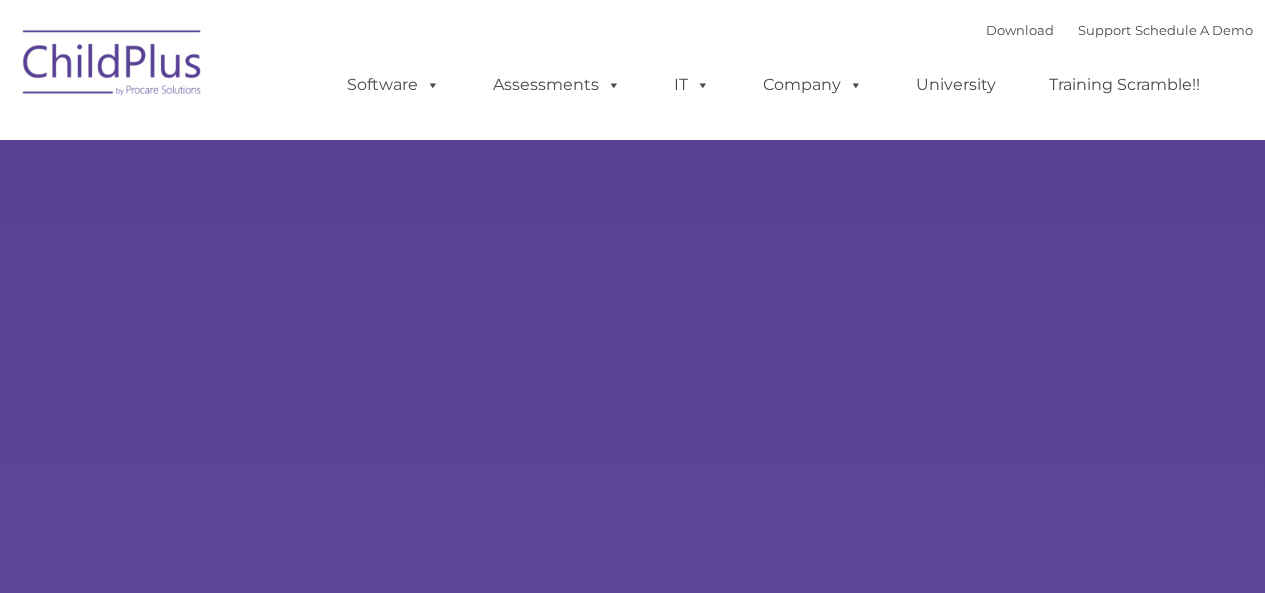 type on "" 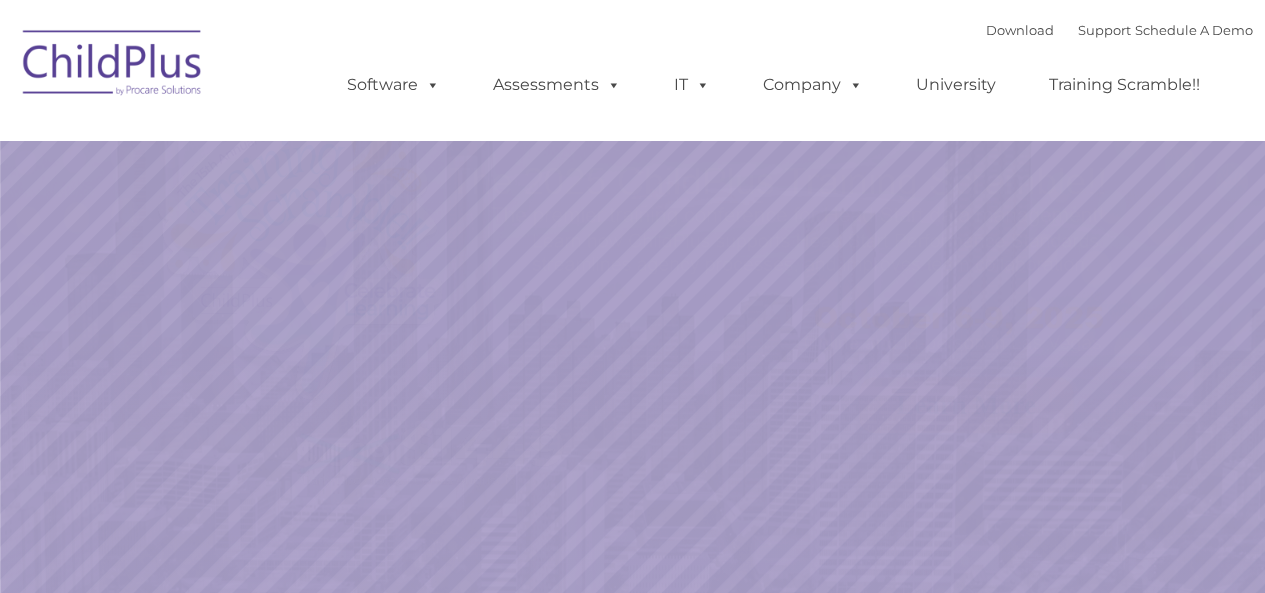 select on "MEDIUM" 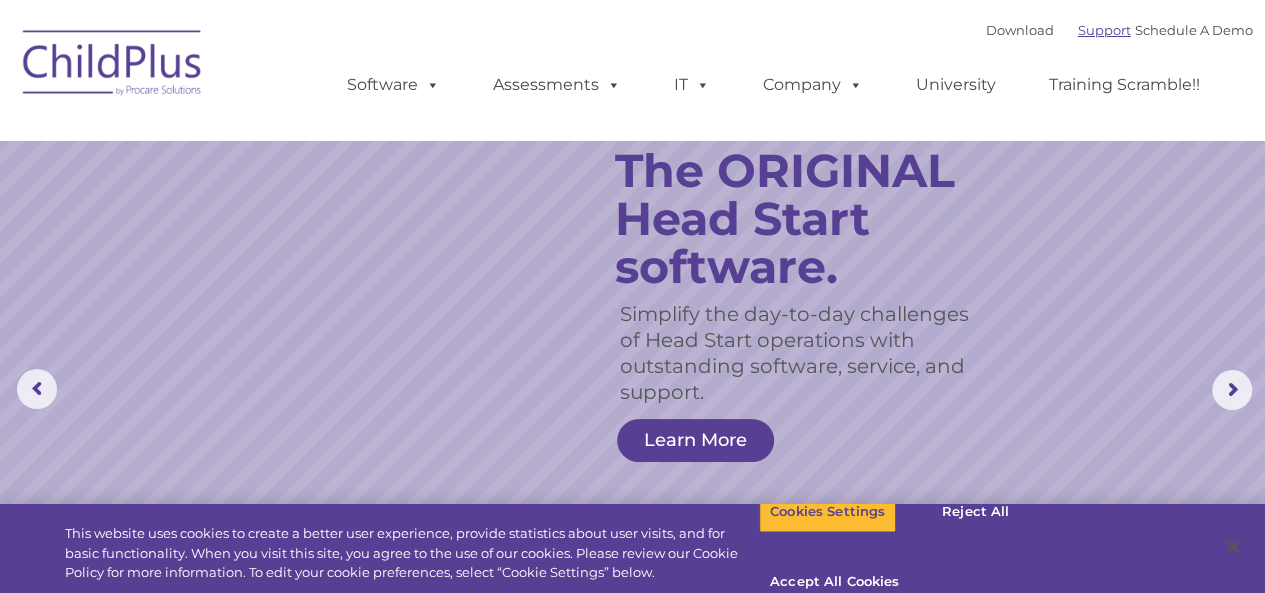 click on "Support" at bounding box center (1104, 30) 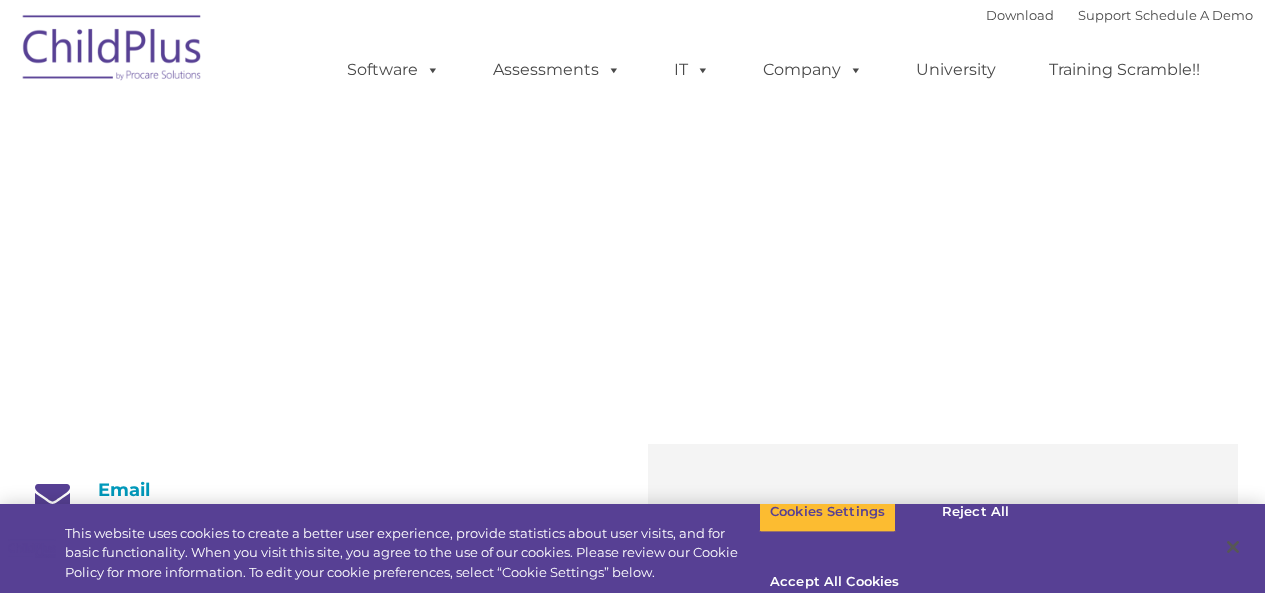 scroll, scrollTop: 0, scrollLeft: 0, axis: both 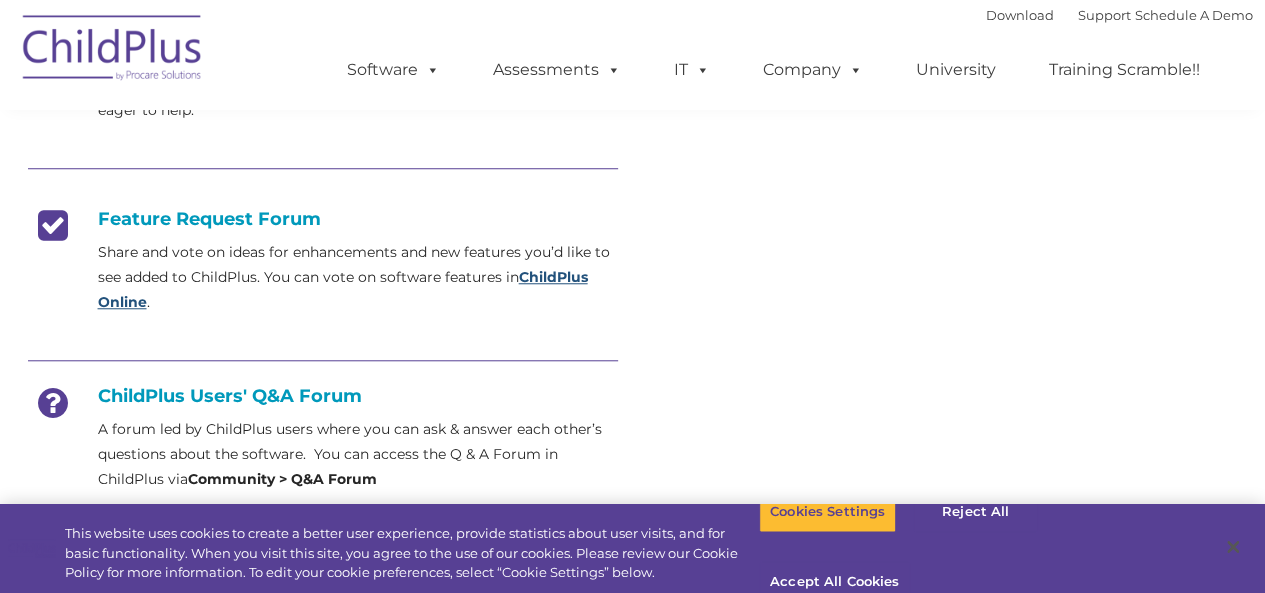 click on "ChildPlus Online" at bounding box center [343, 289] 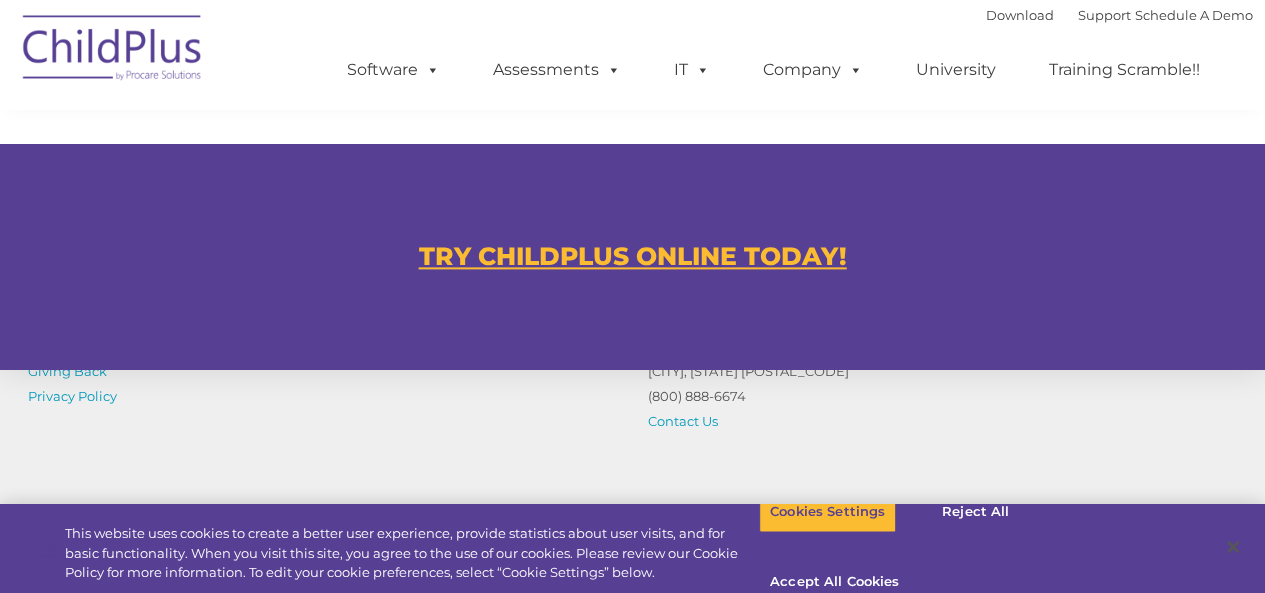 scroll, scrollTop: 1201, scrollLeft: 0, axis: vertical 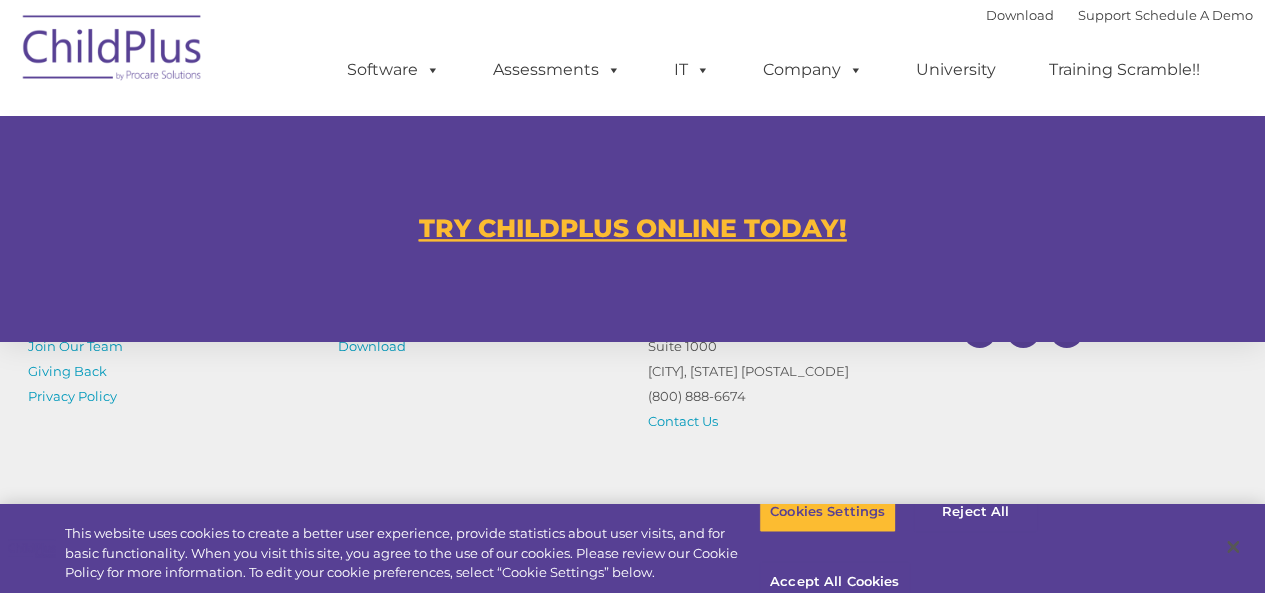 click on "TRY CHILDPLUS ONLINE TODAY!" at bounding box center (633, 228) 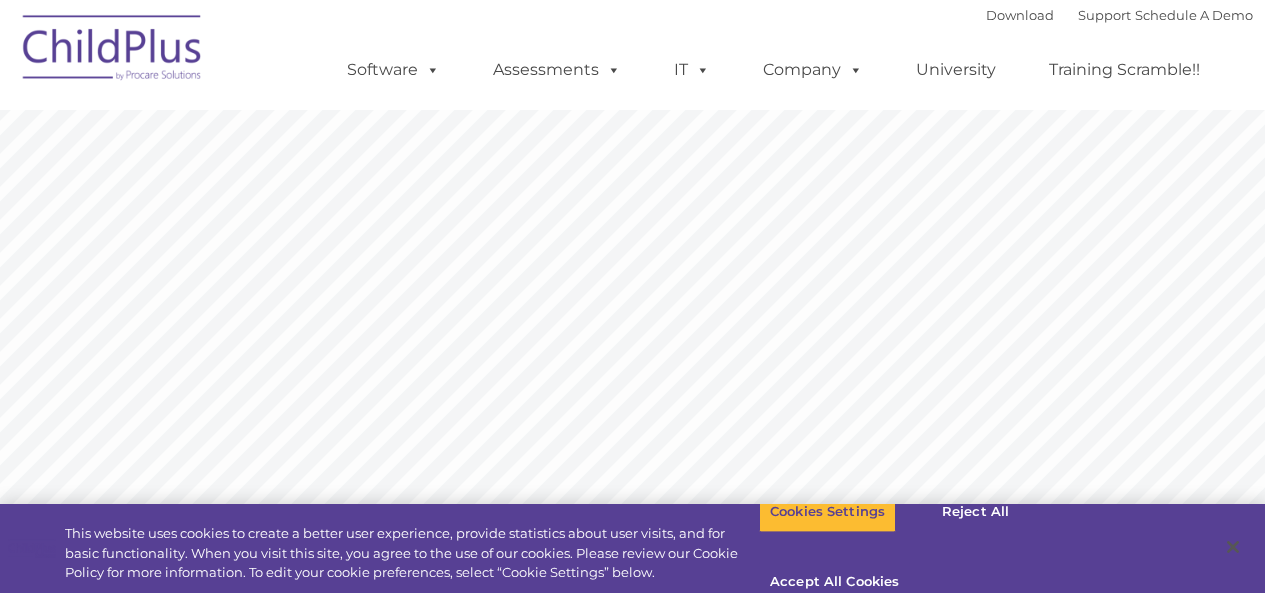 scroll, scrollTop: 0, scrollLeft: 0, axis: both 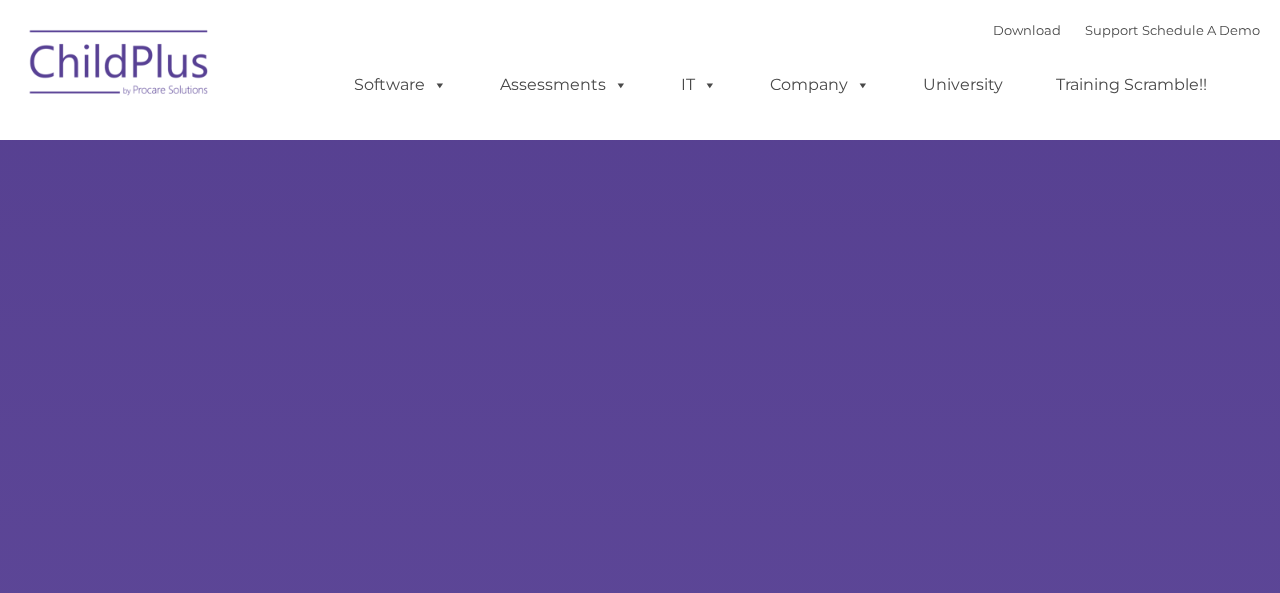 click on "Download          Support      |     Schedule A Demo
Search for:
Search
MENU MENU Software
ChildPlus:  The original and most widely-used Head Start data management system with over 35 years of experience providing software, service, and support.
Learn More
Features
Schedule A Demo
Getting Started
Assessments
DRDP ©  in ChildPlus:
Learn More
DRDP Reports" at bounding box center (640, 874) 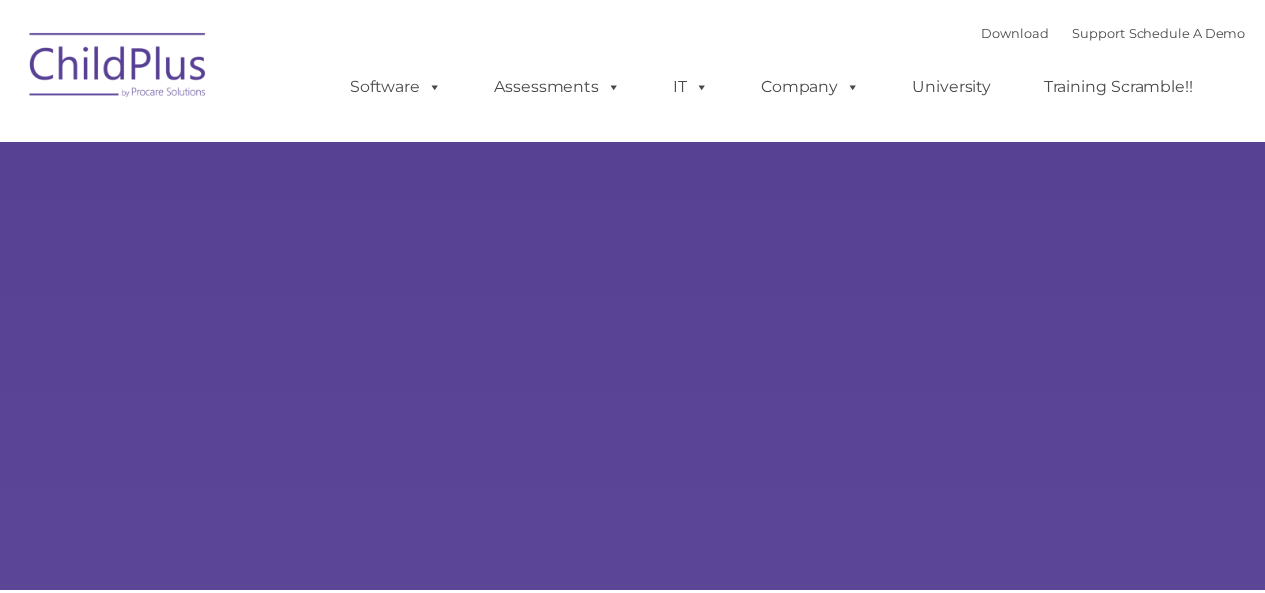 scroll, scrollTop: 0, scrollLeft: 0, axis: both 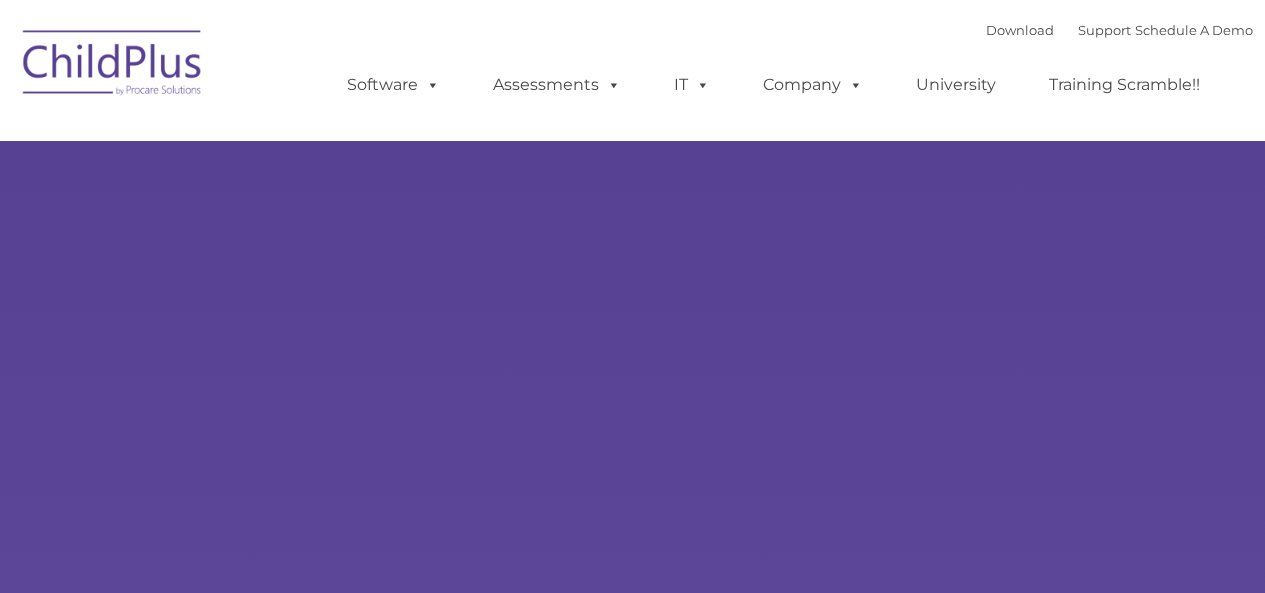 type on "" 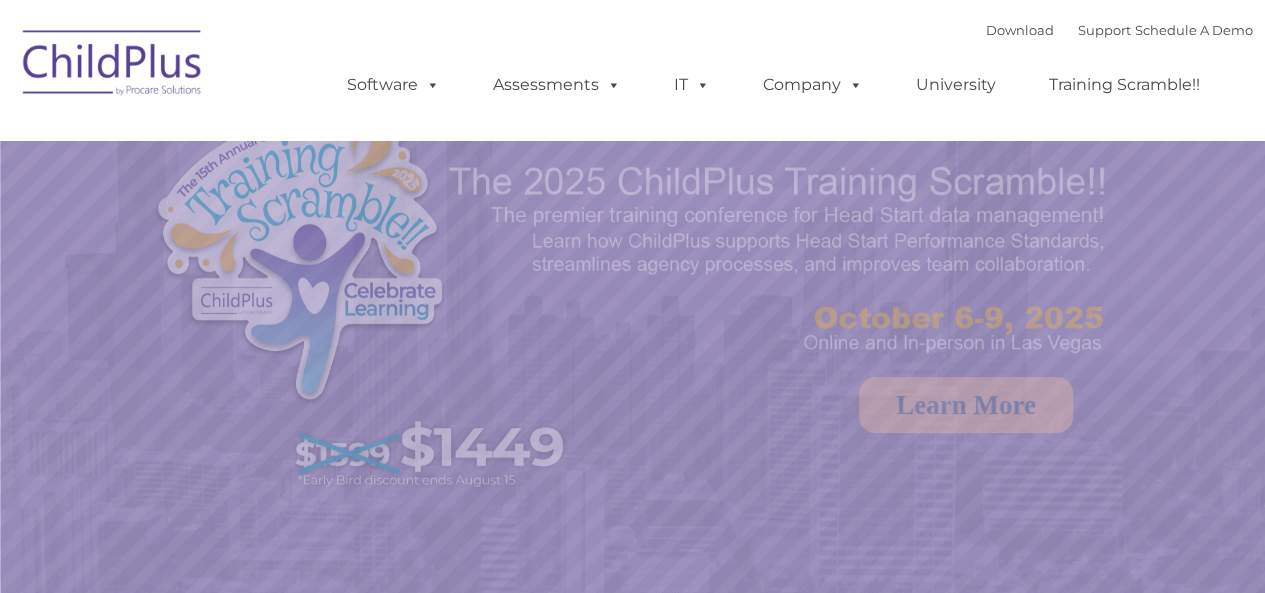 scroll, scrollTop: 0, scrollLeft: 0, axis: both 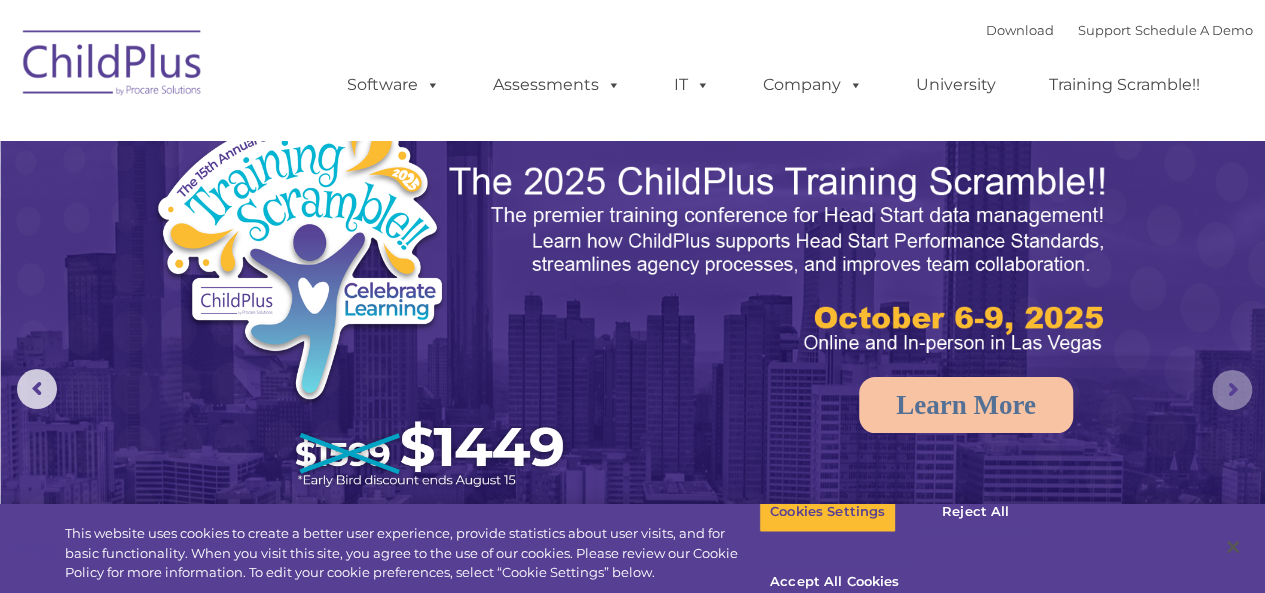 click 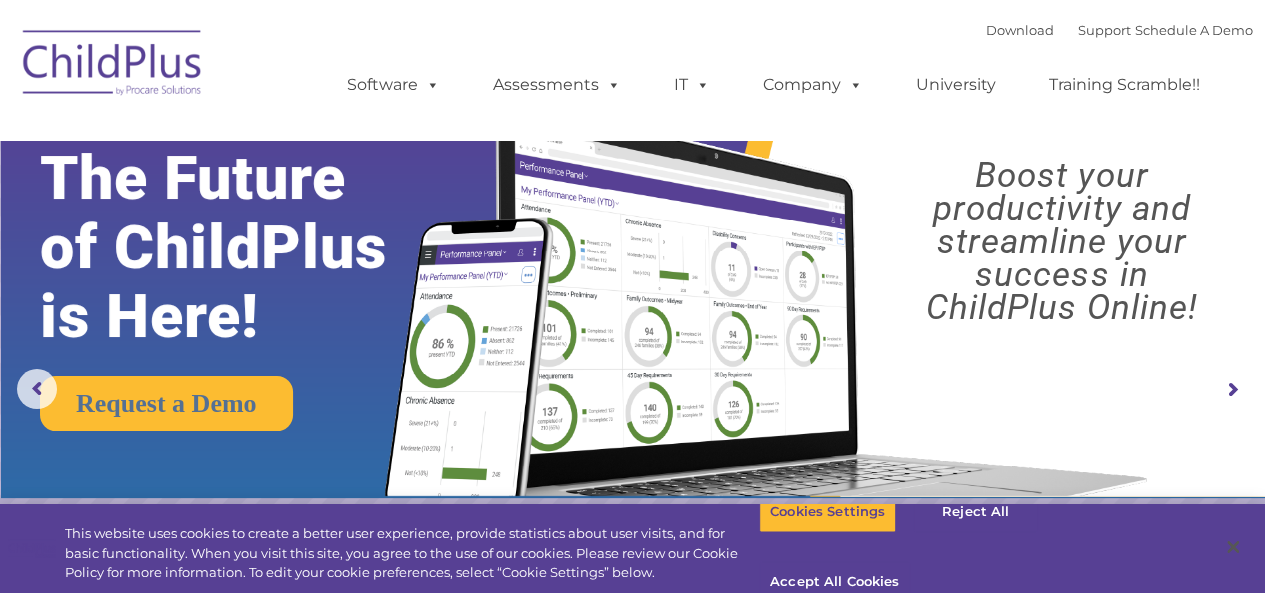 click 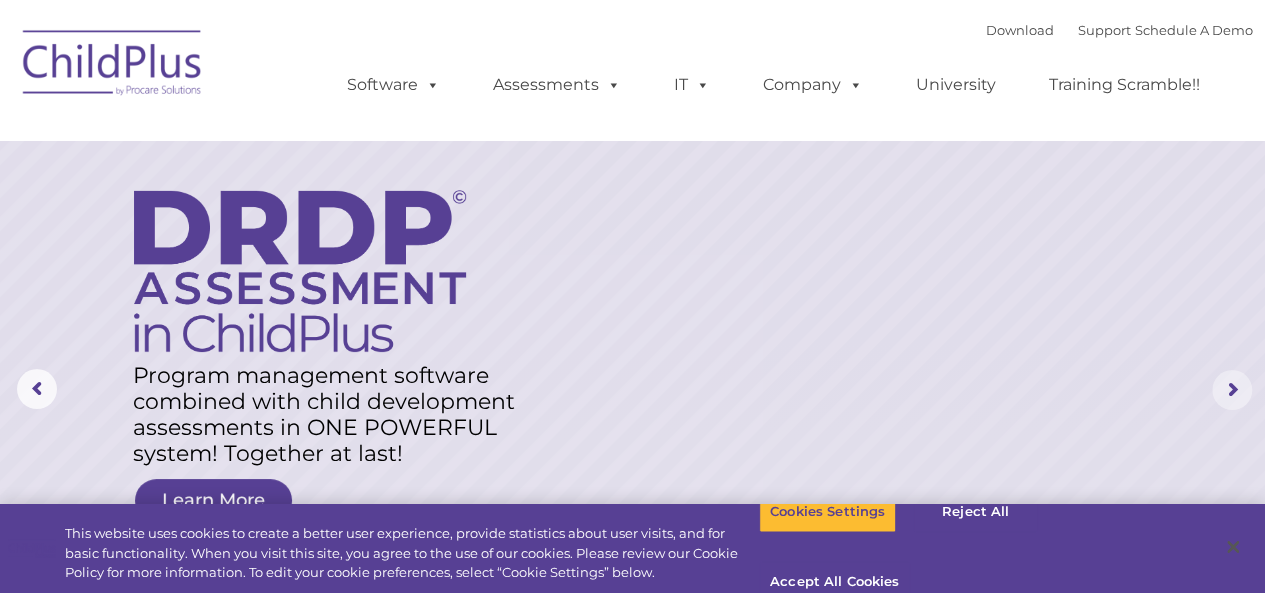 click 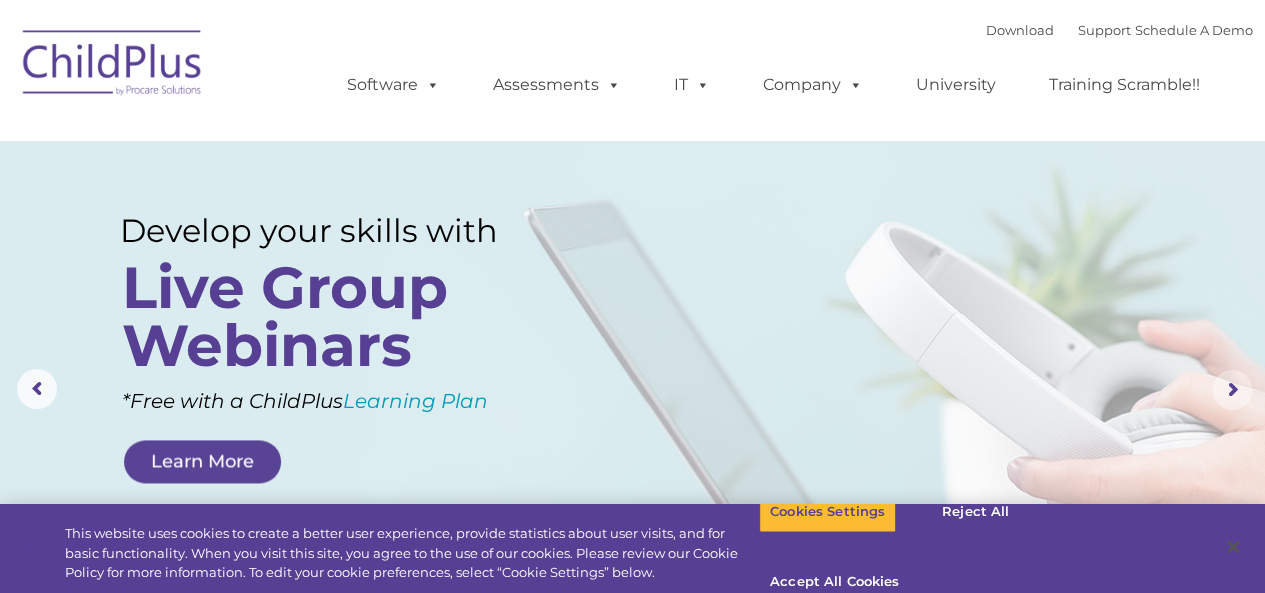 click 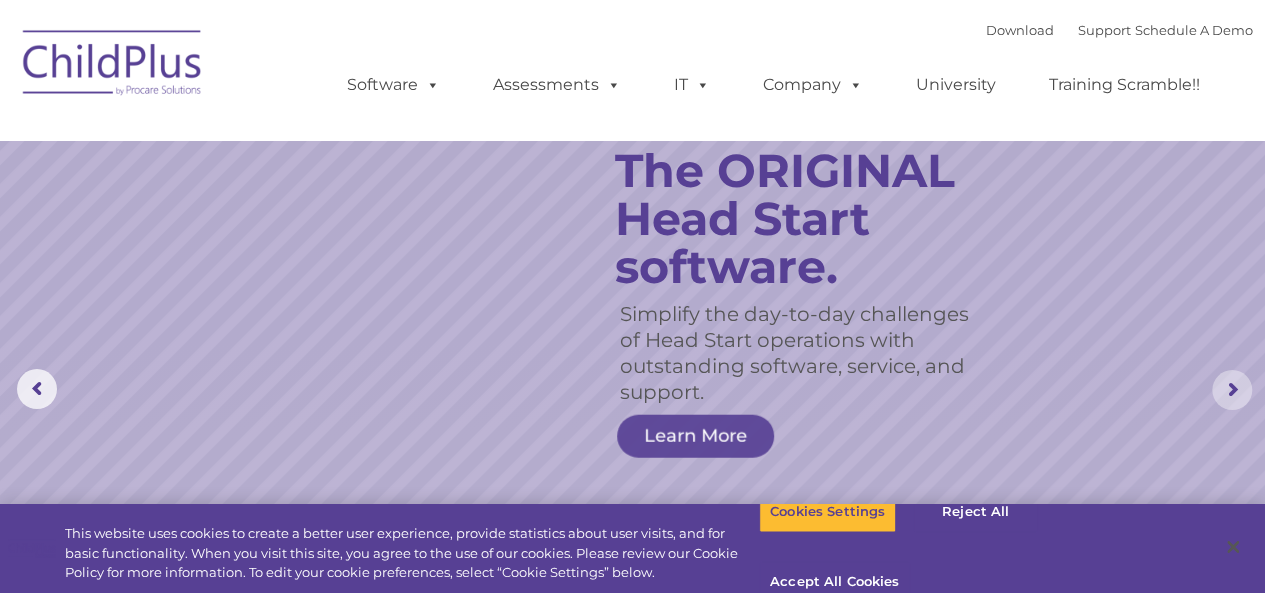 click 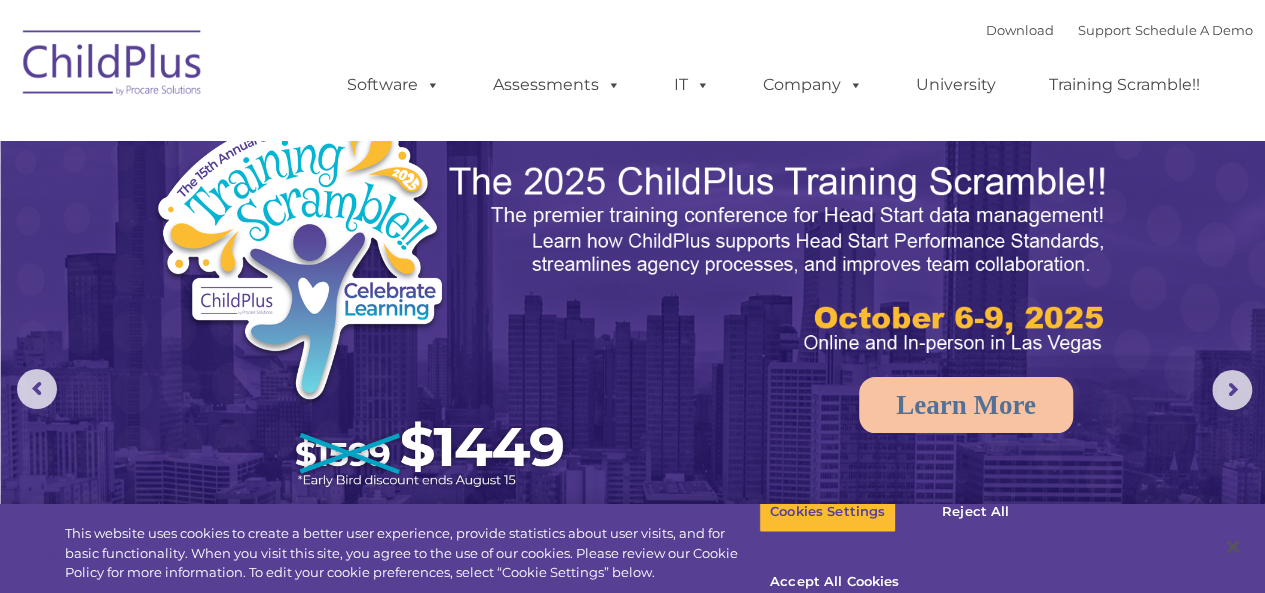 click at bounding box center (113, 66) 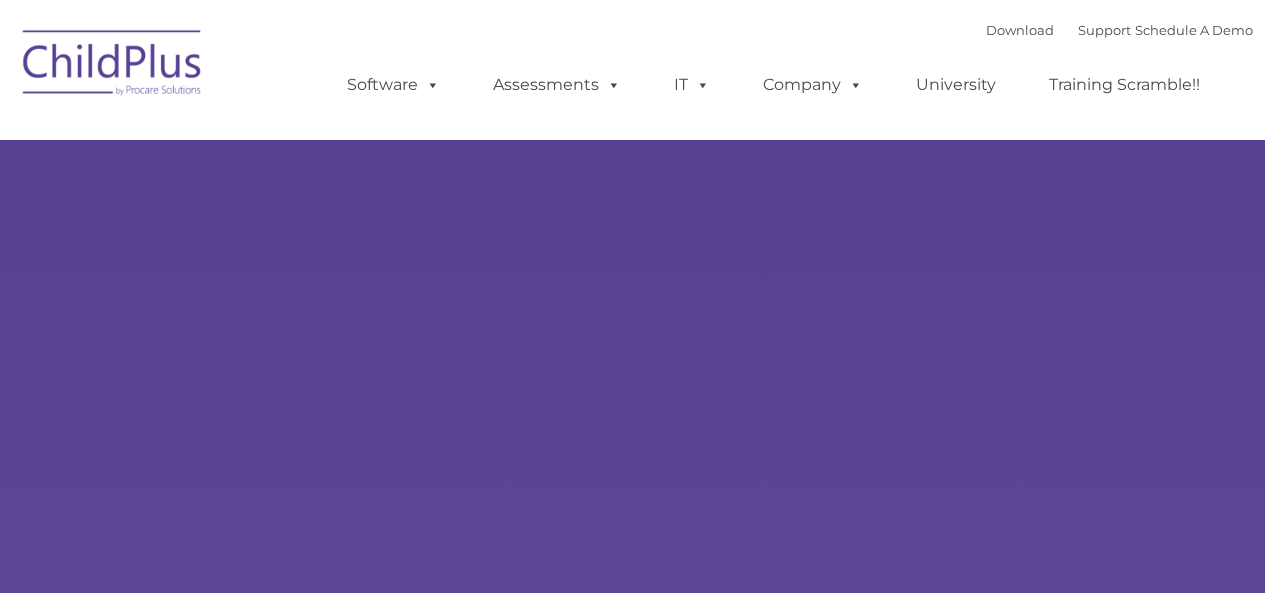 scroll, scrollTop: 0, scrollLeft: 0, axis: both 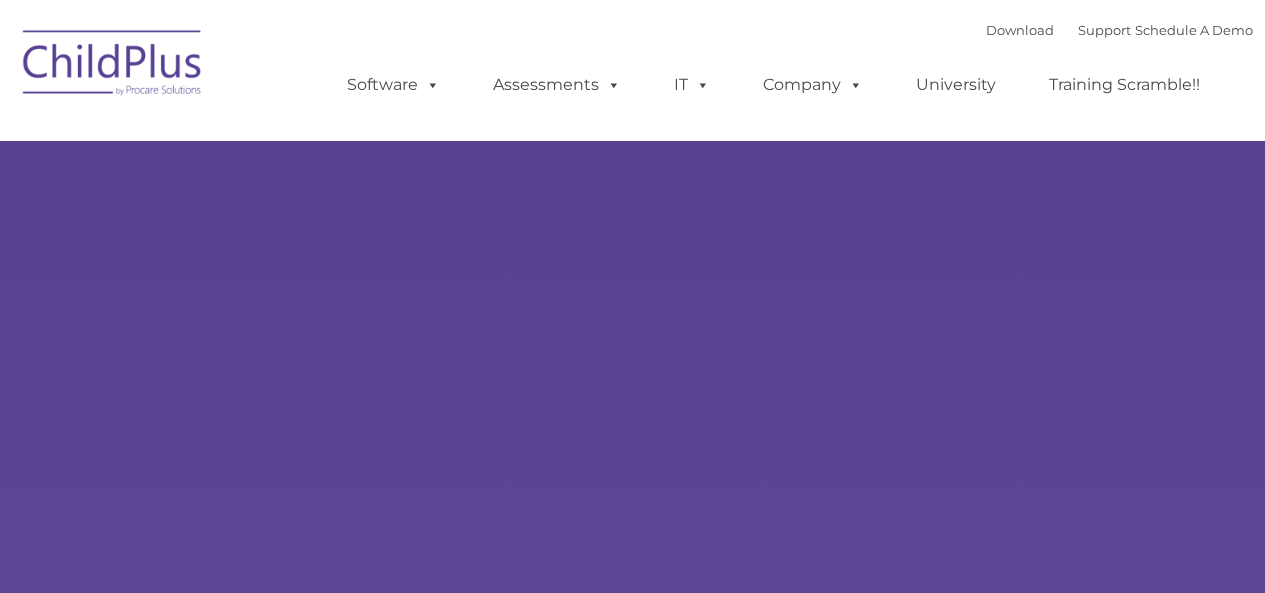 type on "" 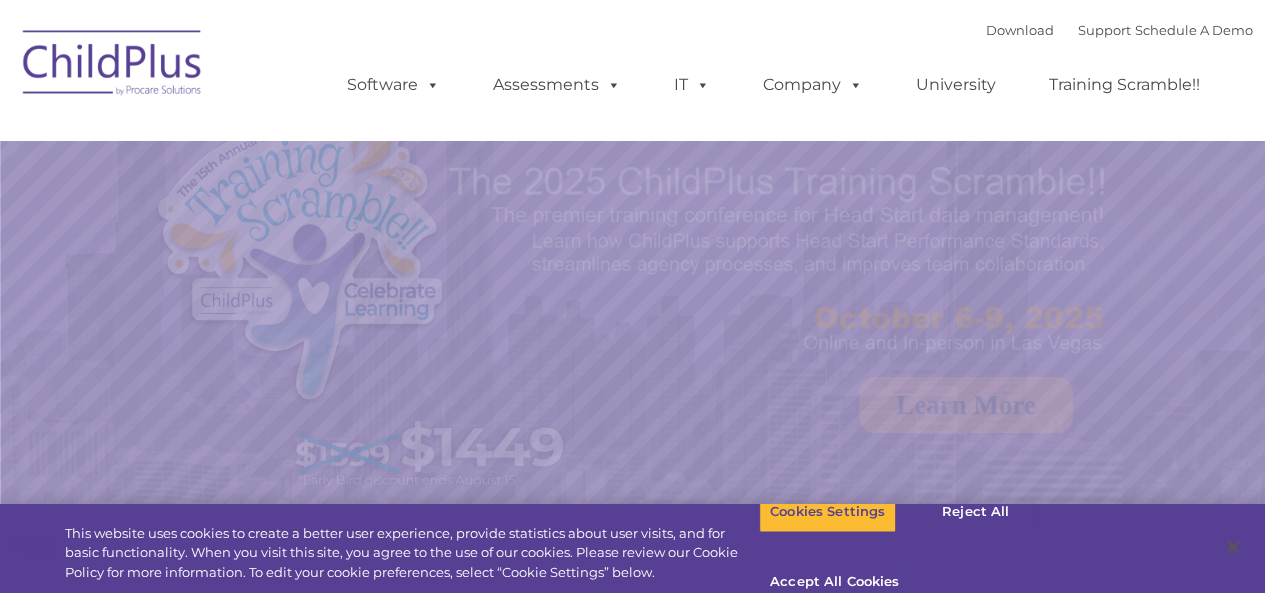 select on "MEDIUM" 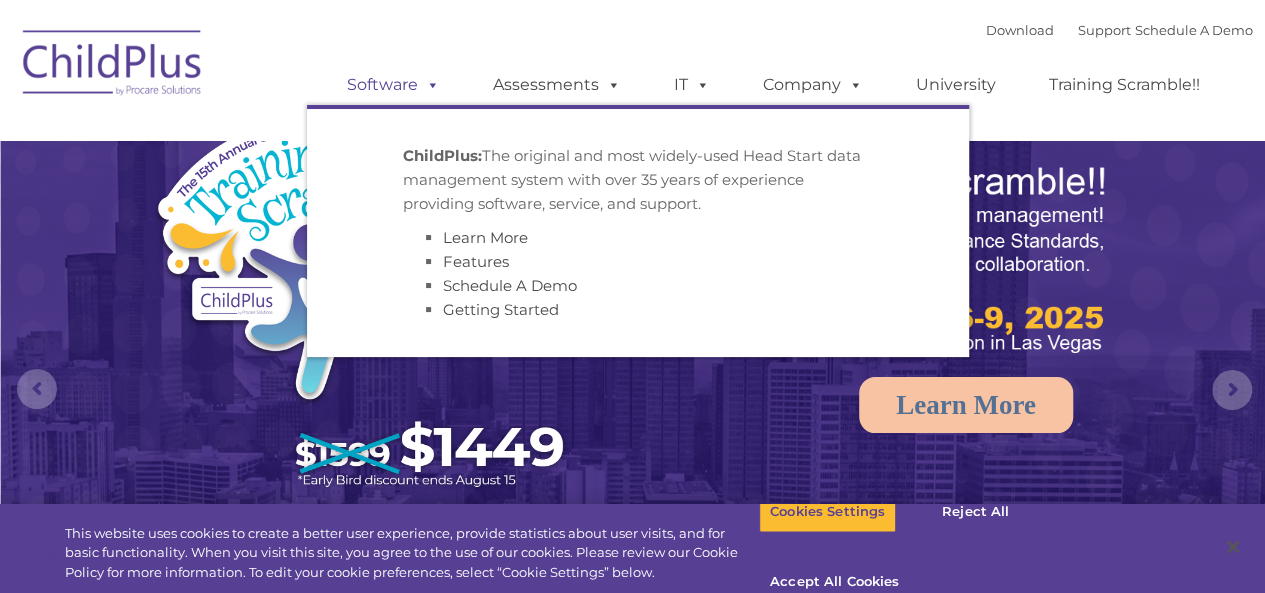 click at bounding box center [429, 84] 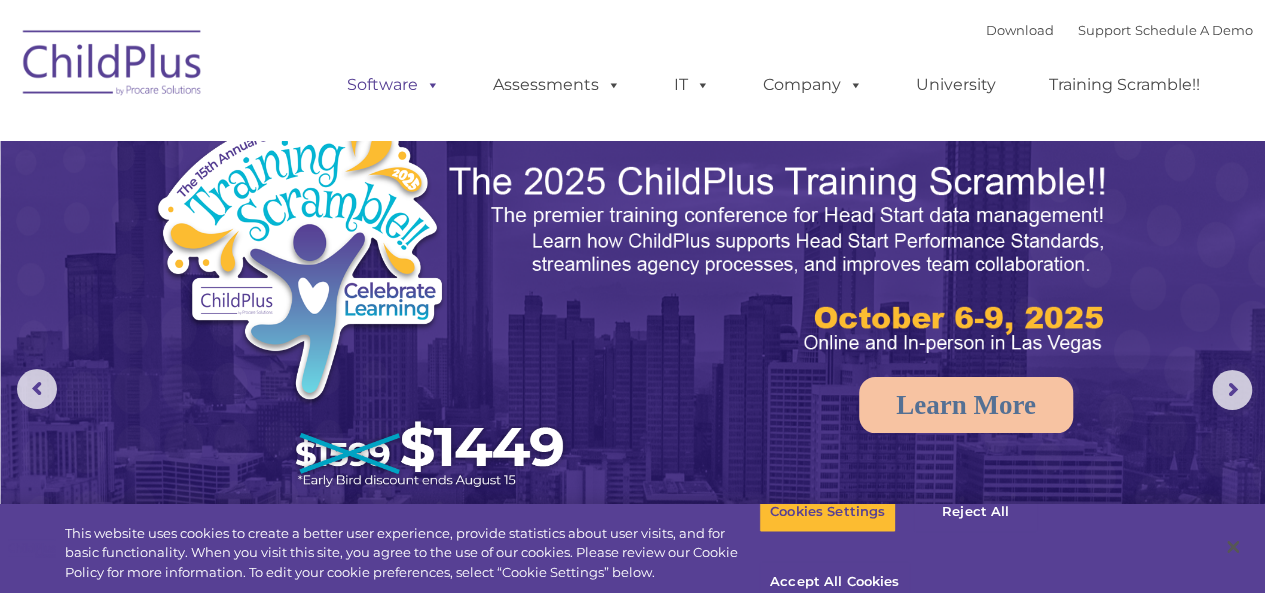 click at bounding box center [429, 84] 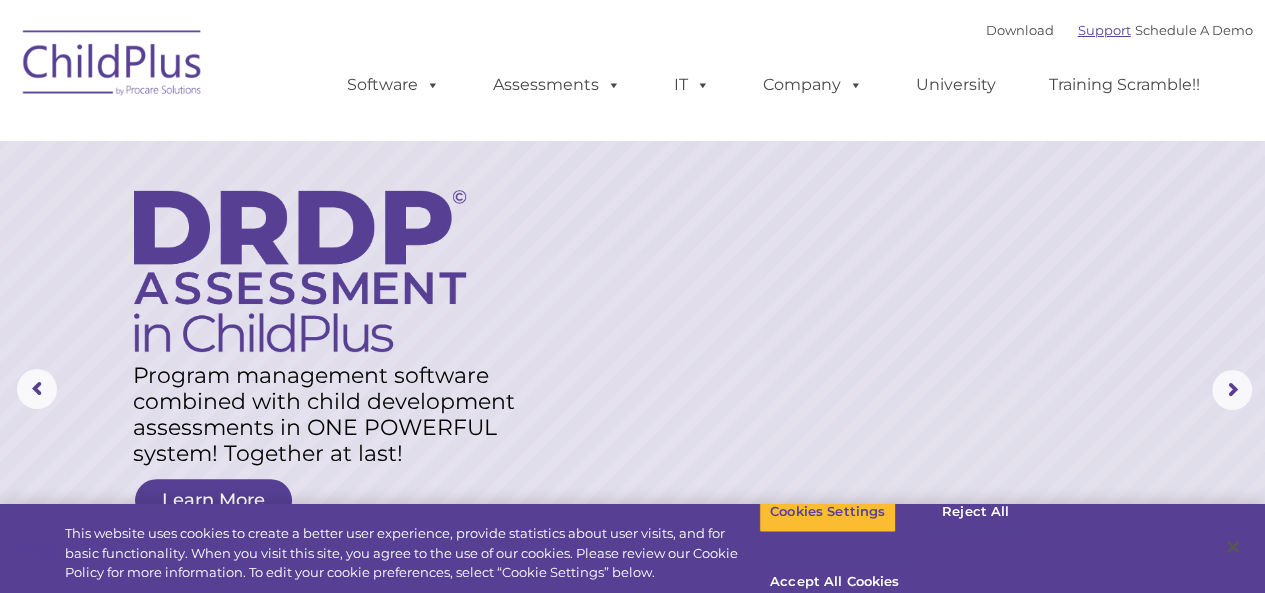 click on "Support" at bounding box center (1104, 30) 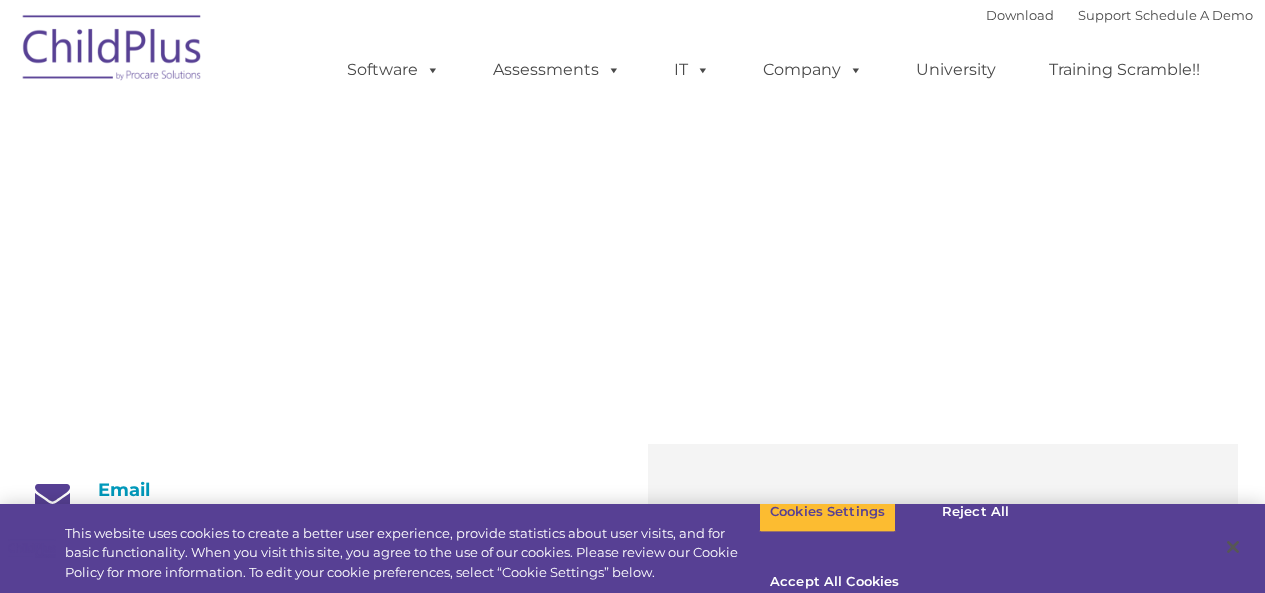 scroll, scrollTop: 0, scrollLeft: 0, axis: both 